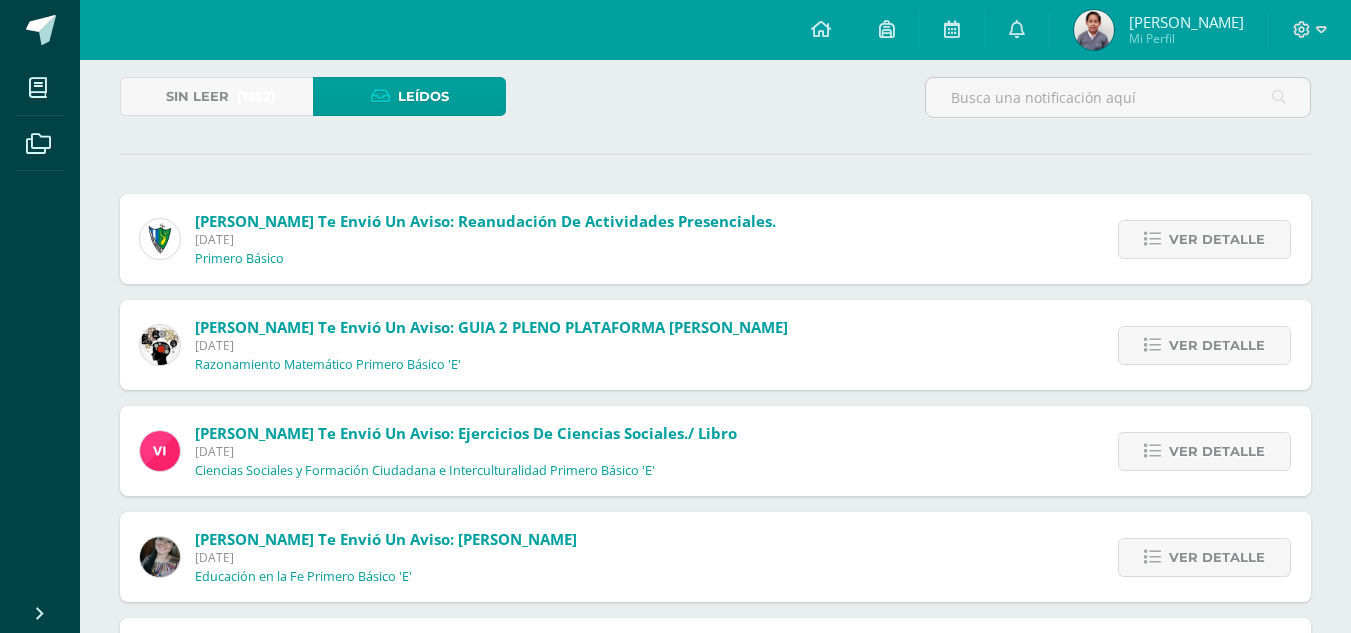 scroll, scrollTop: 0, scrollLeft: 0, axis: both 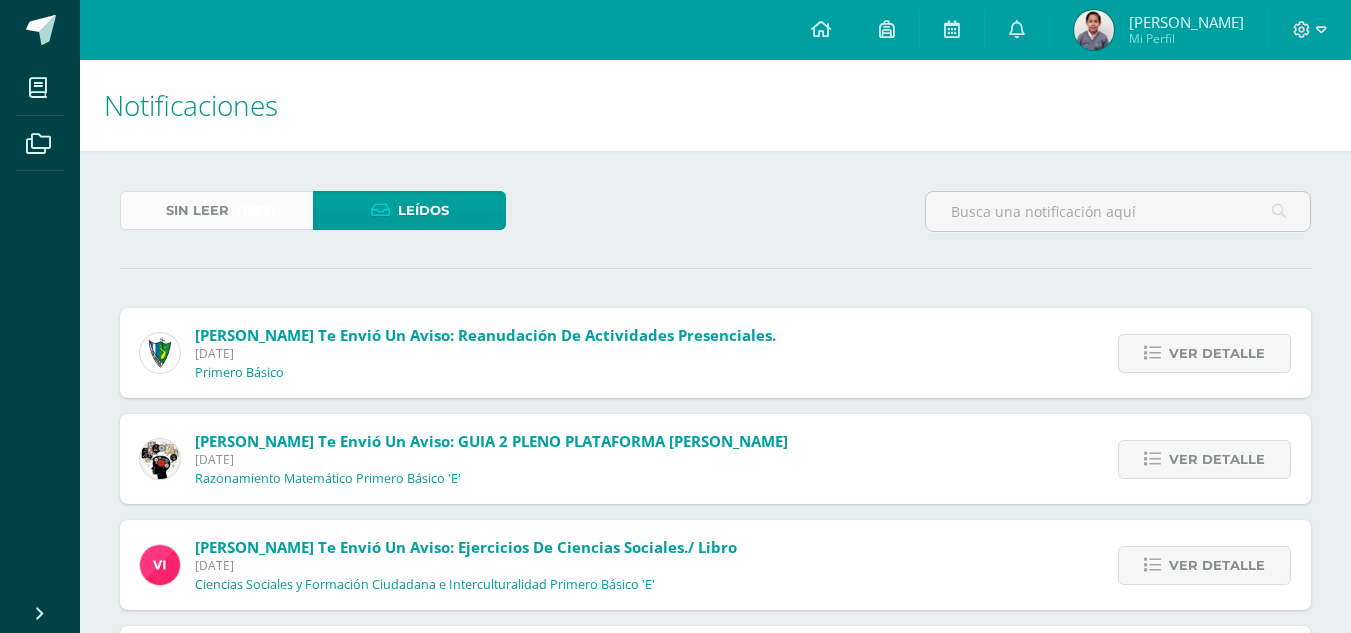 click on "Sin leer" at bounding box center (197, 210) 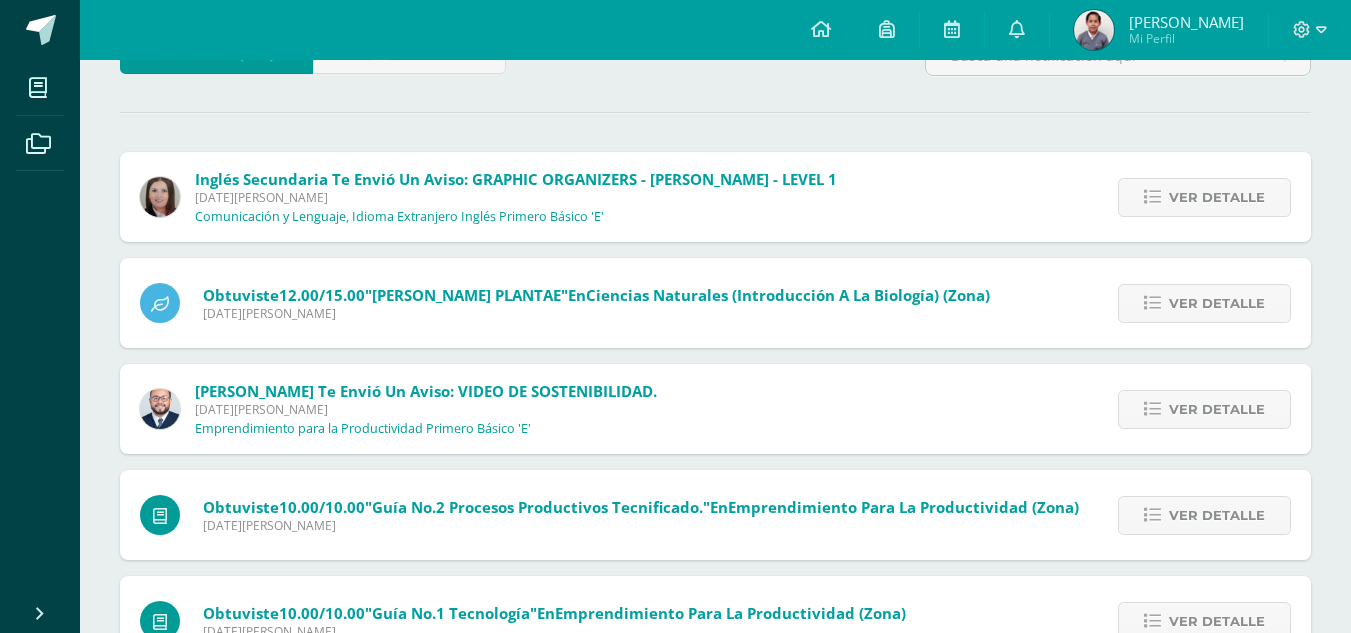 scroll, scrollTop: 33, scrollLeft: 0, axis: vertical 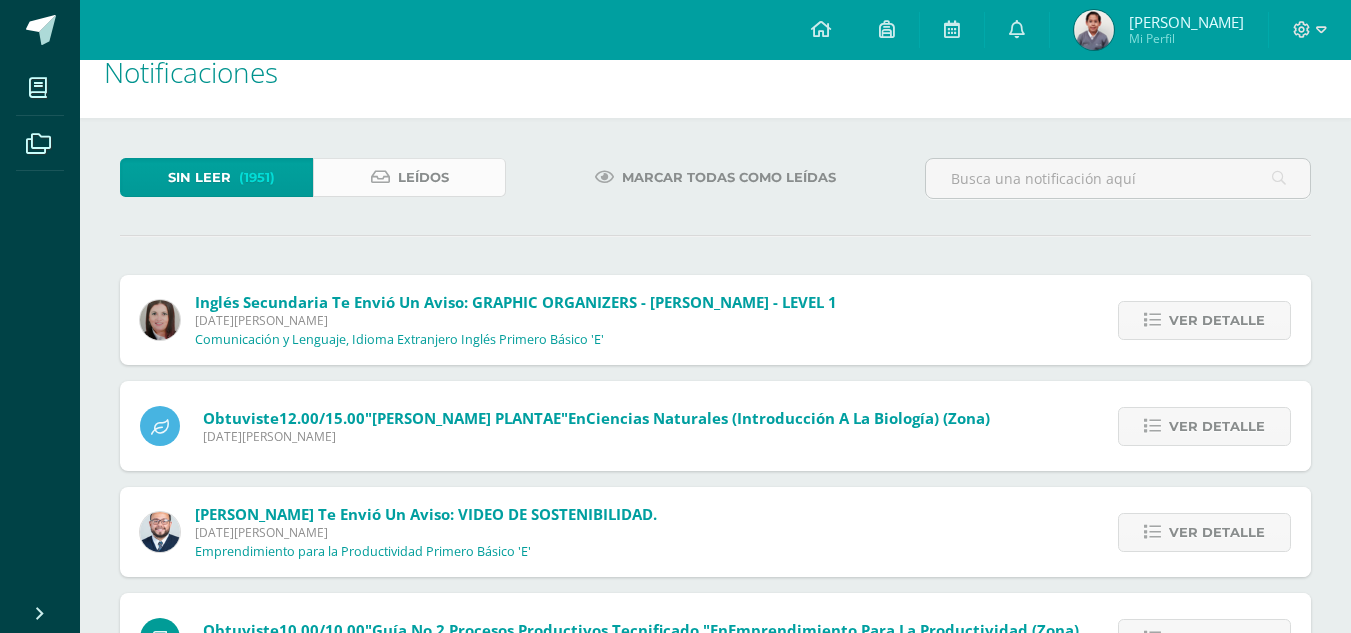 click on "Leídos" at bounding box center [409, 177] 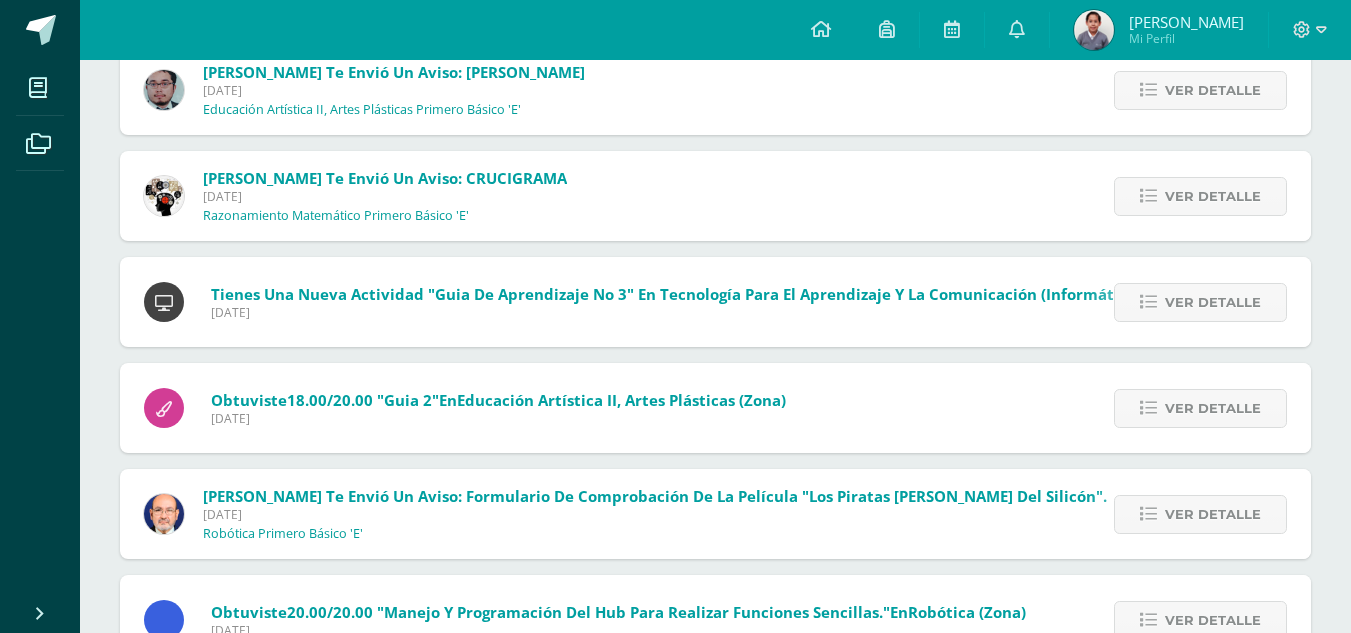 scroll, scrollTop: 1559, scrollLeft: 0, axis: vertical 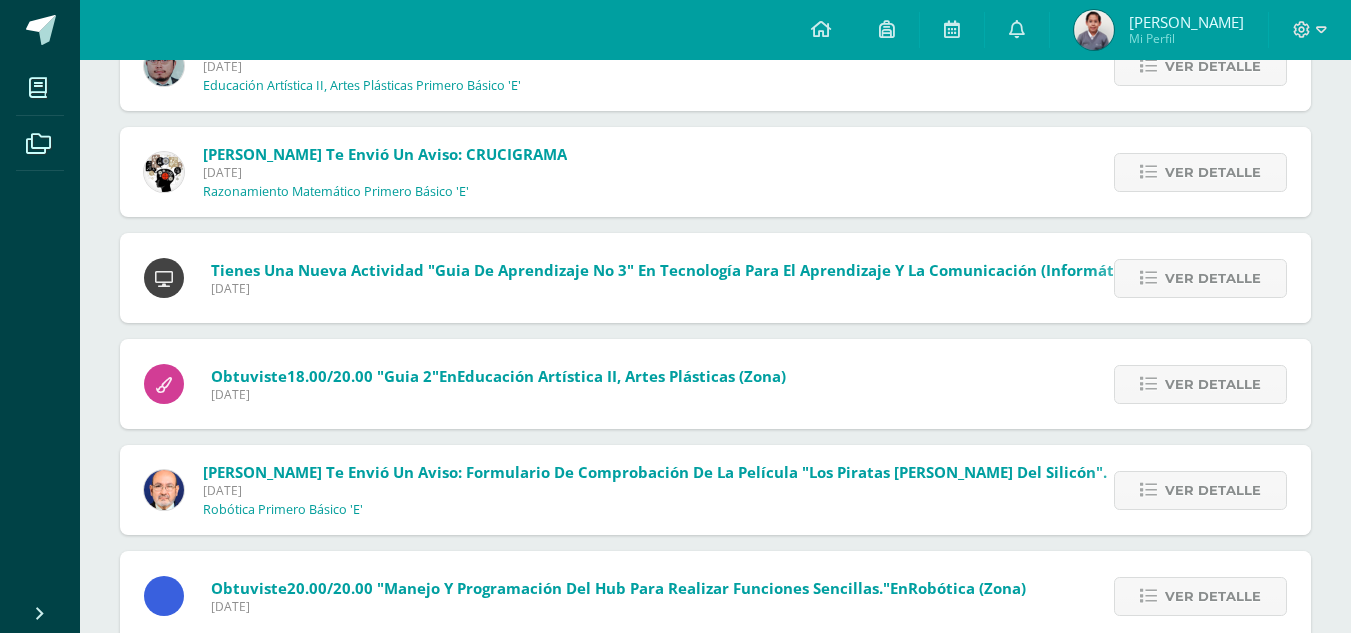 click on "Martes 08 de Julio de 2025" at bounding box center [676, 288] 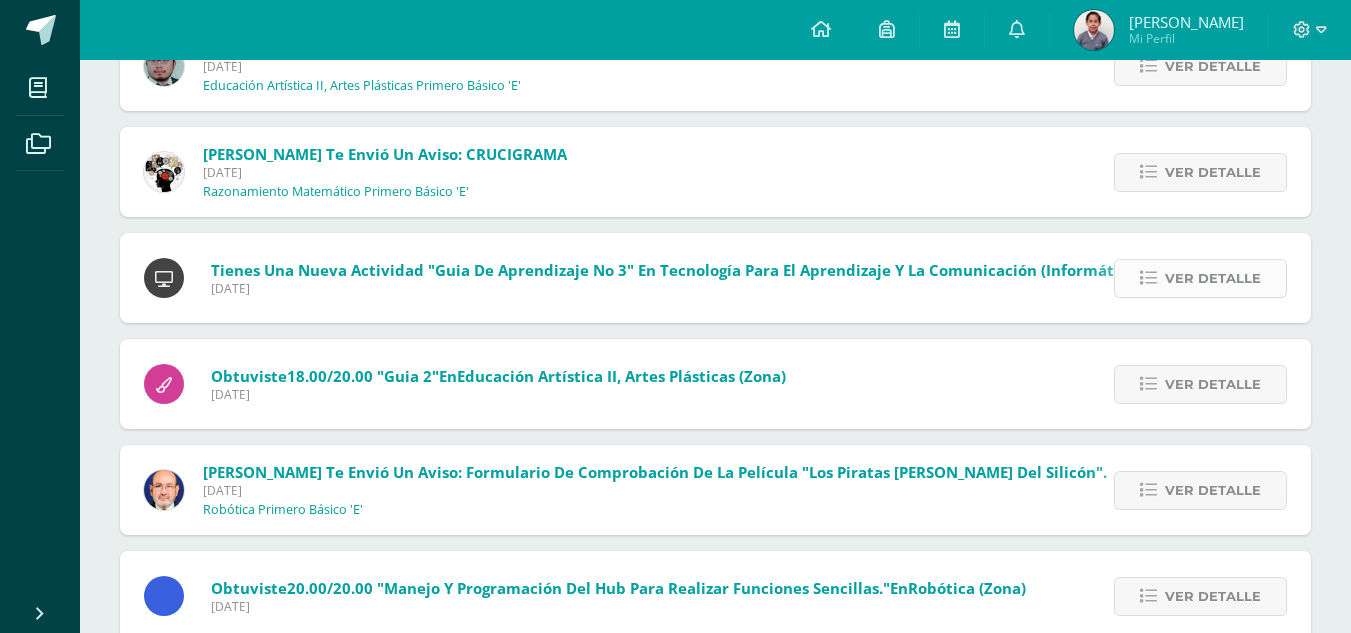 click on "Ver detalle" at bounding box center [1213, 278] 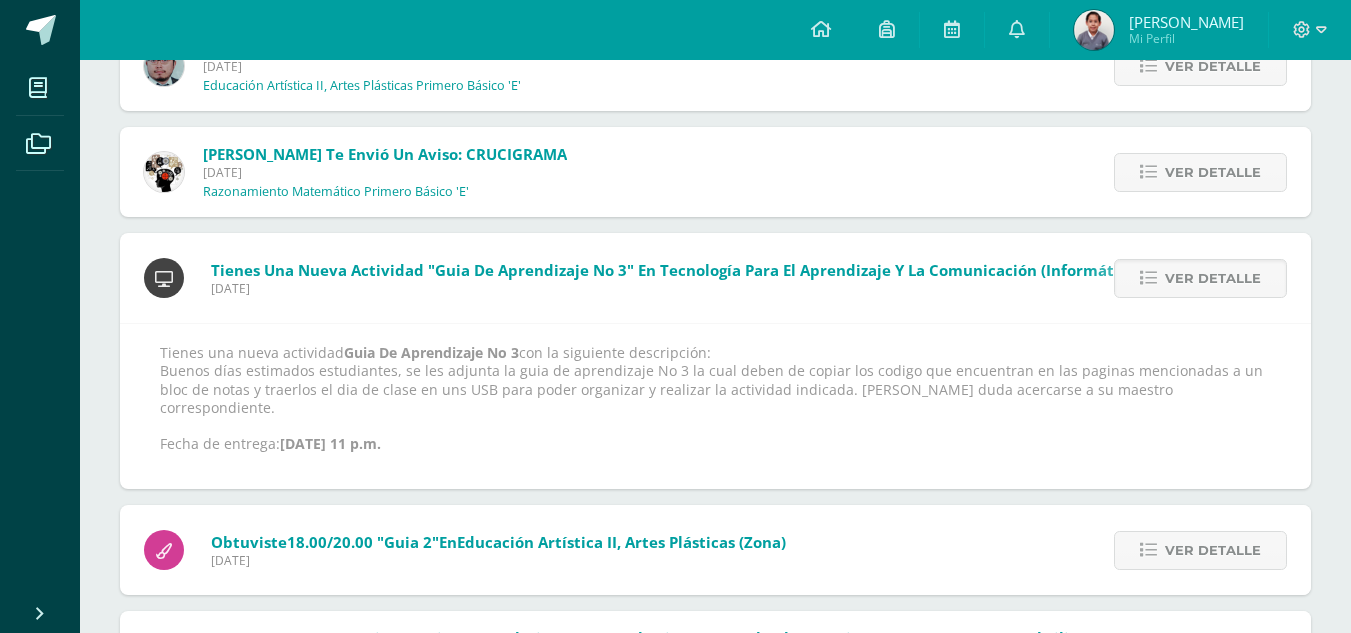 click on "Tienes una nueva actividad  Guia De Aprendizaje No 3
con la siguiente descripción:
Buenos días estimados estudiantes, se les adjunta la guia de aprendizaje No 3 la cual deben de copiar los codigo que encuentran en las paginas mencionadas a un bloc de notas y traerlos el dia de clase en uns USB para poder organizar y realizar la actividad indicada.
Cualquier duda acercarse a su maestro correspondiente.
Fecha de entrega:  Jul. 11, 2025, 11 p.m." at bounding box center [715, 398] 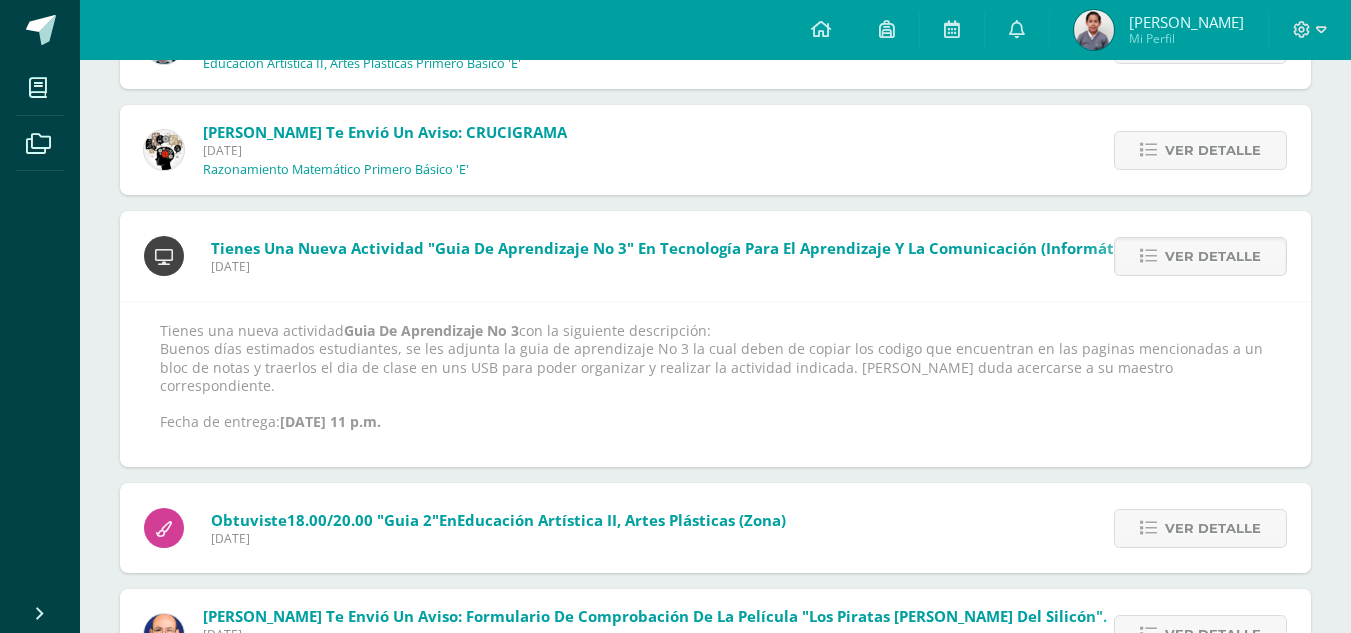 scroll, scrollTop: 1593, scrollLeft: 0, axis: vertical 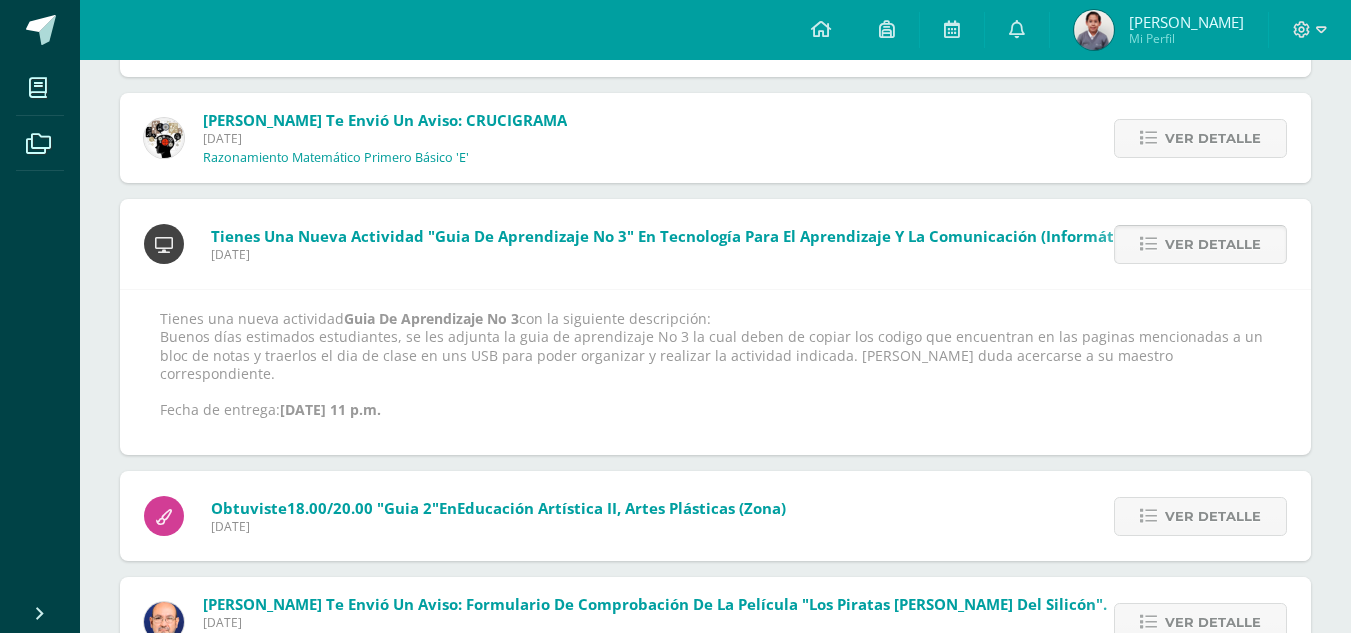 drag, startPoint x: 1193, startPoint y: 225, endPoint x: 1181, endPoint y: 243, distance: 21.633308 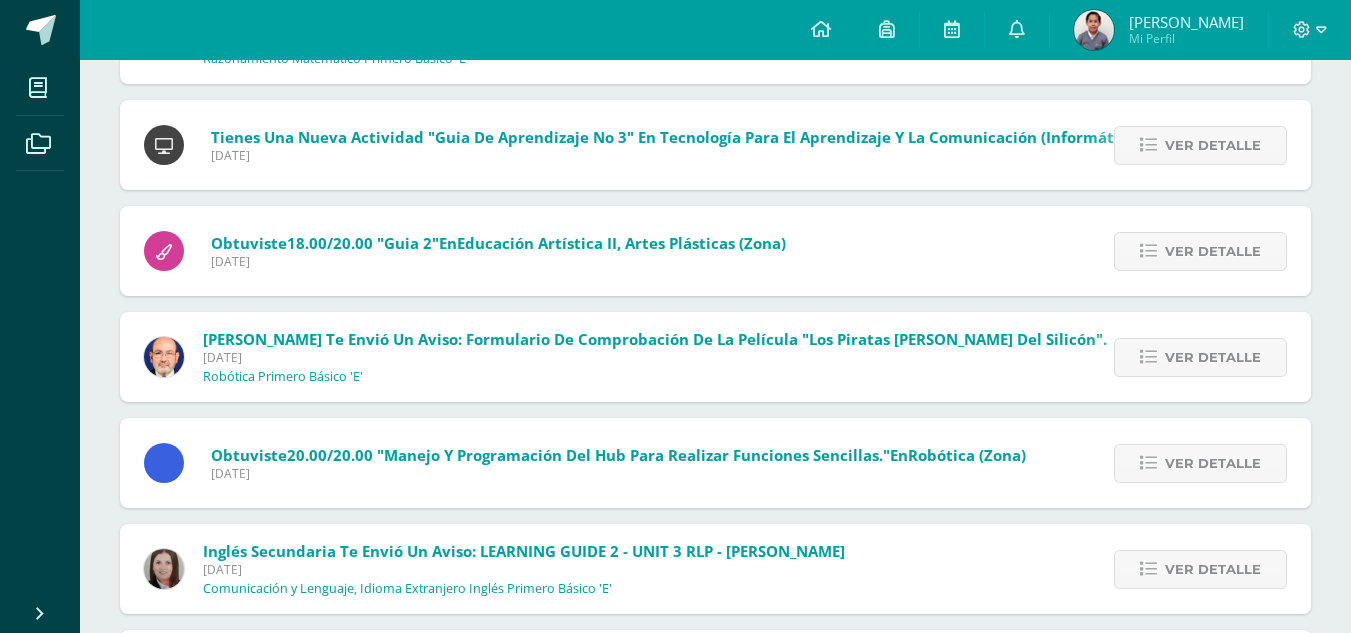 scroll, scrollTop: 1693, scrollLeft: 0, axis: vertical 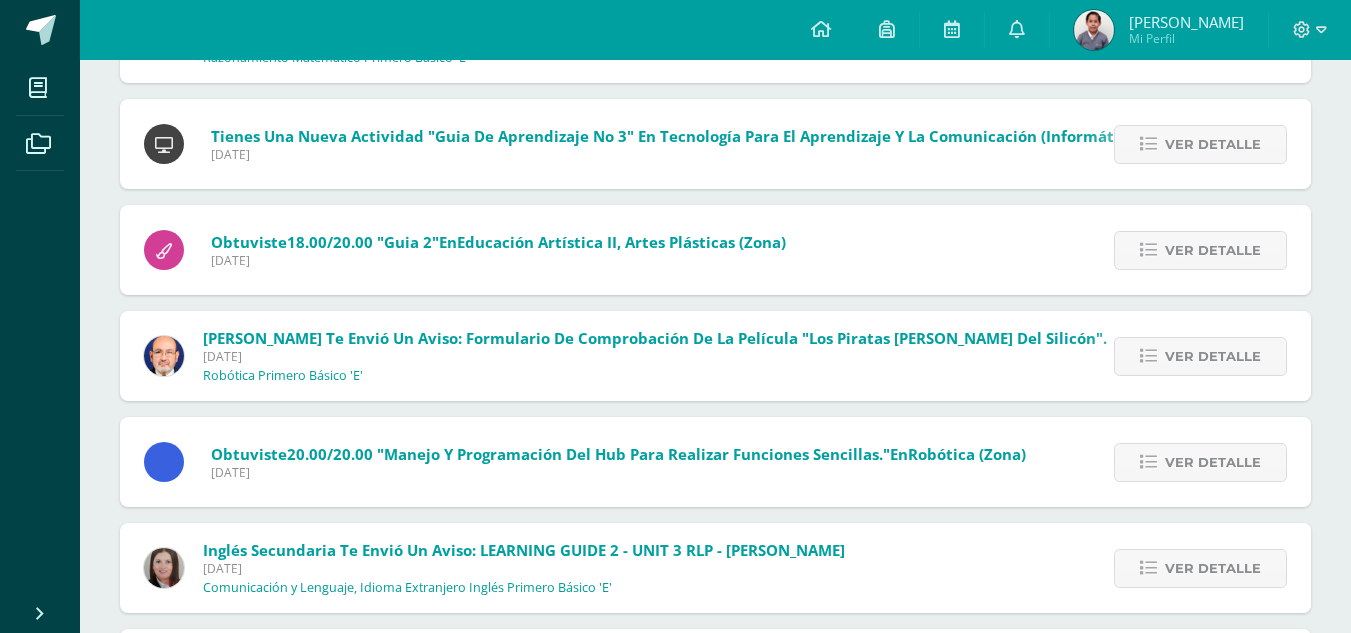 click on "Ver detalle" at bounding box center [1197, 356] 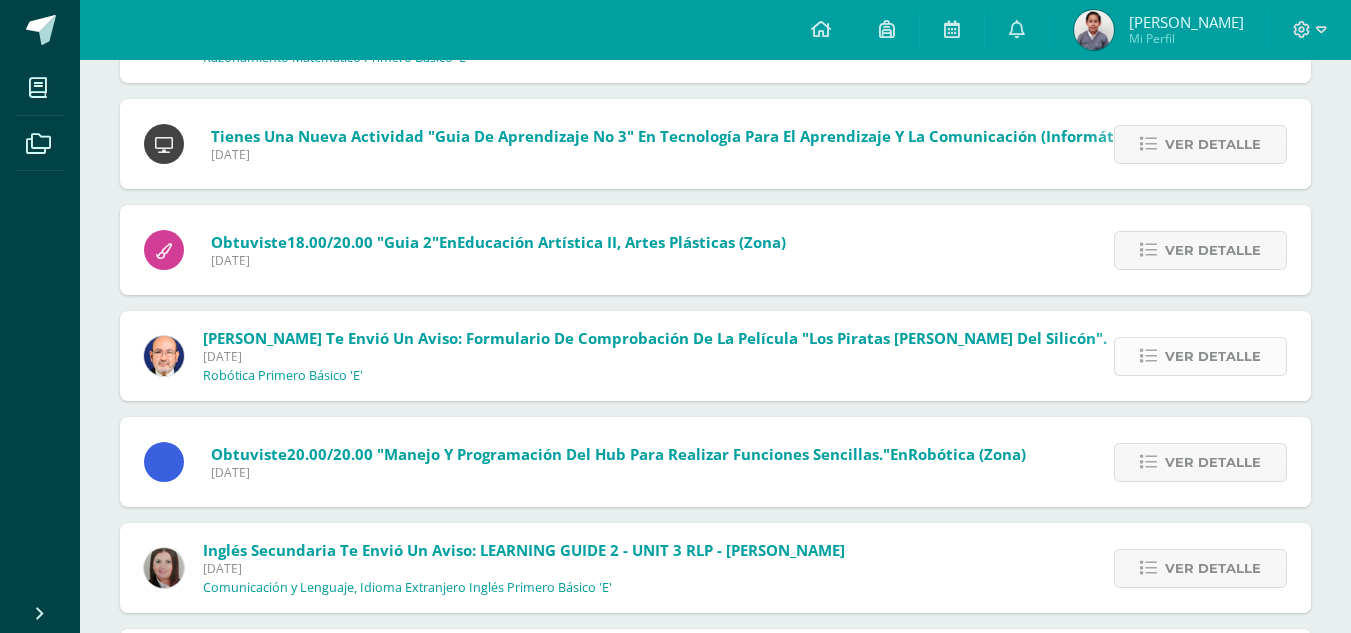 click on "Ver detalle" at bounding box center [1213, 356] 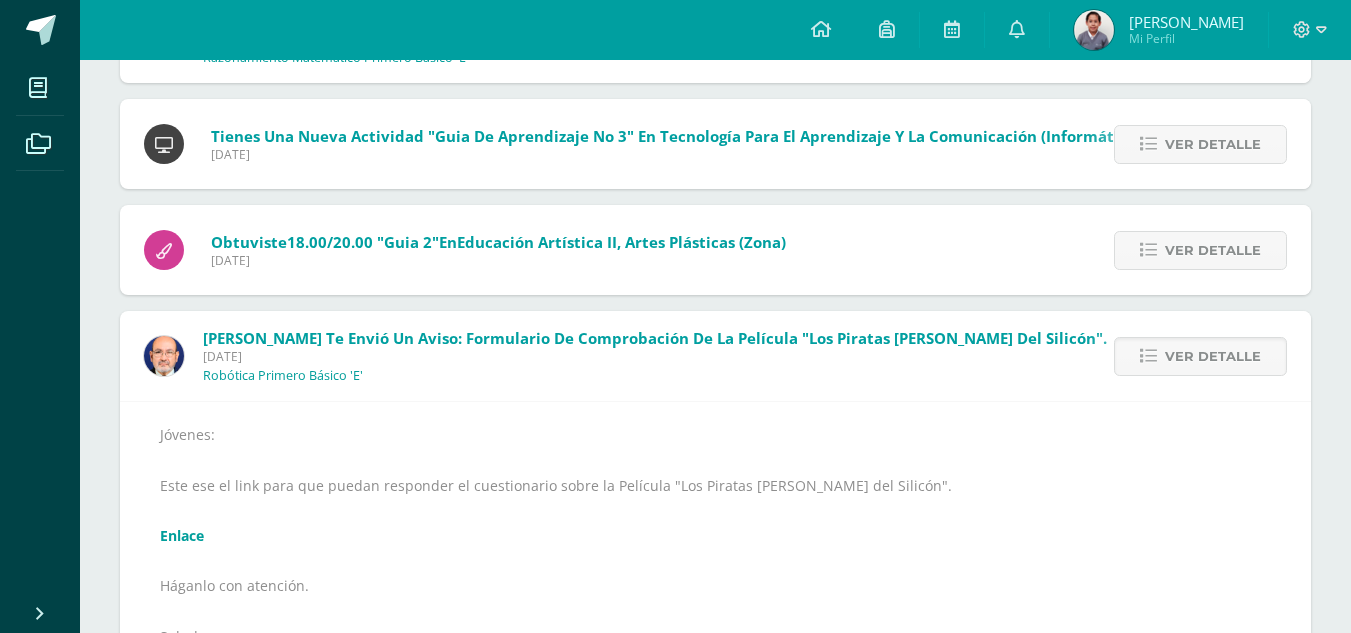 click on "Enlace" at bounding box center [182, 535] 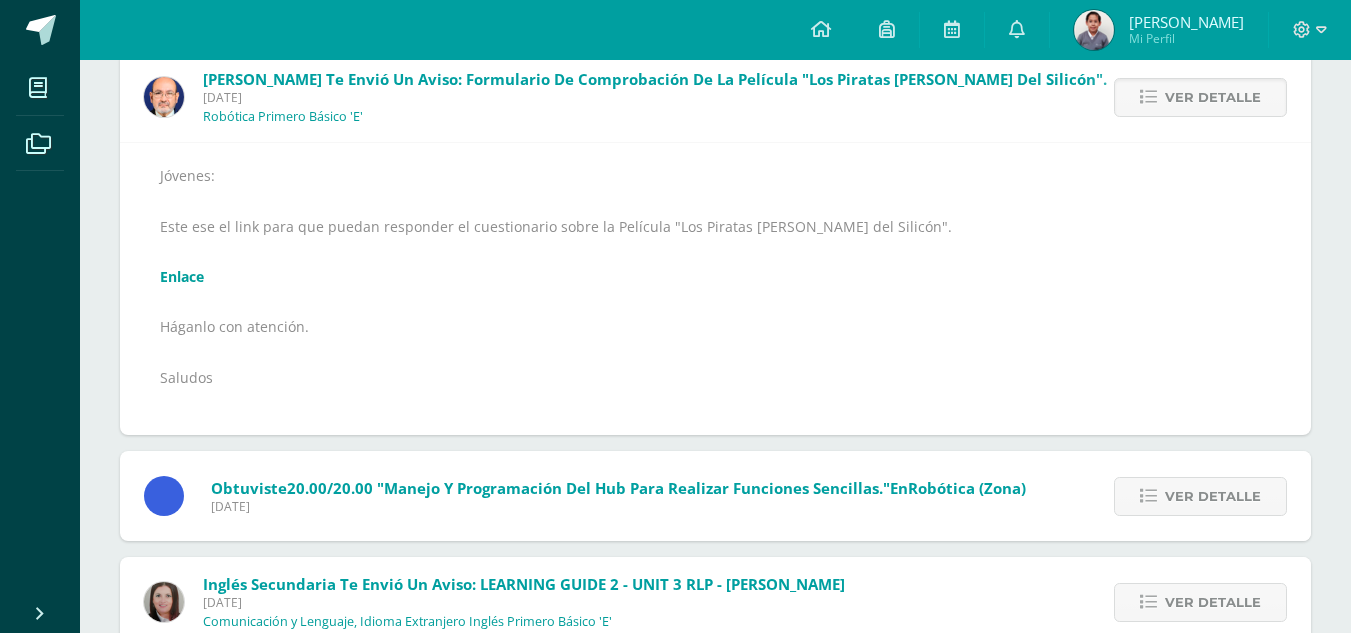 scroll, scrollTop: 1959, scrollLeft: 0, axis: vertical 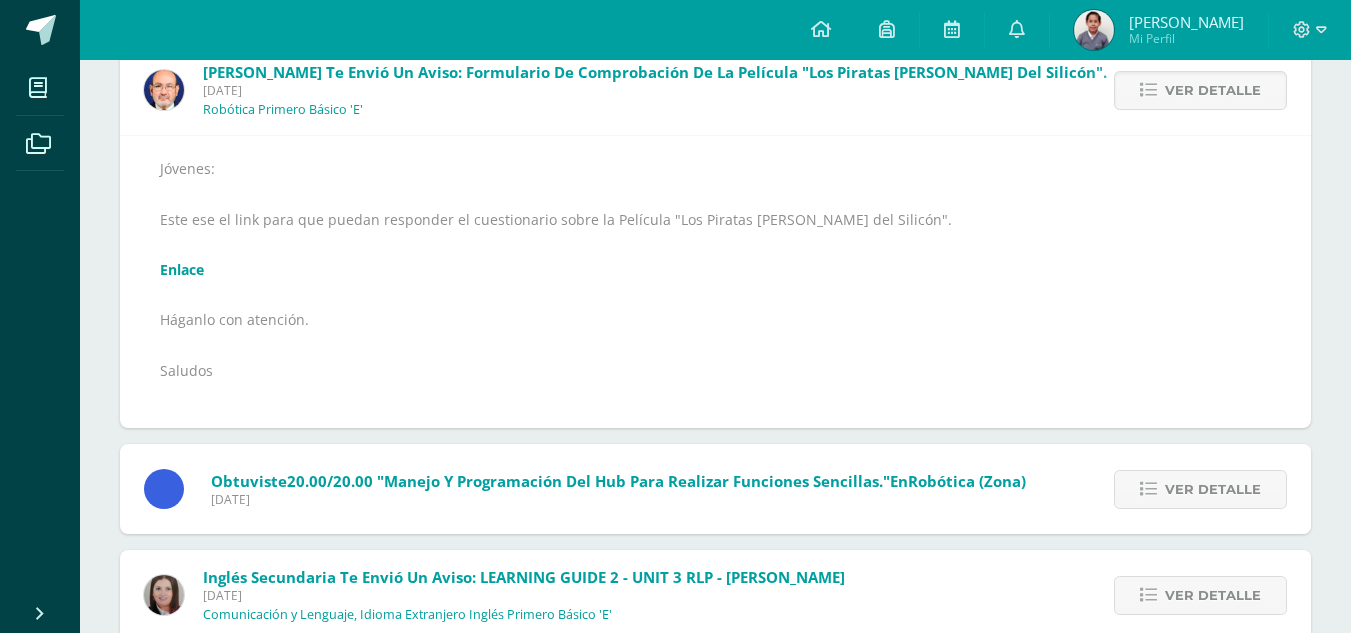 click on "Enlace" at bounding box center (182, 269) 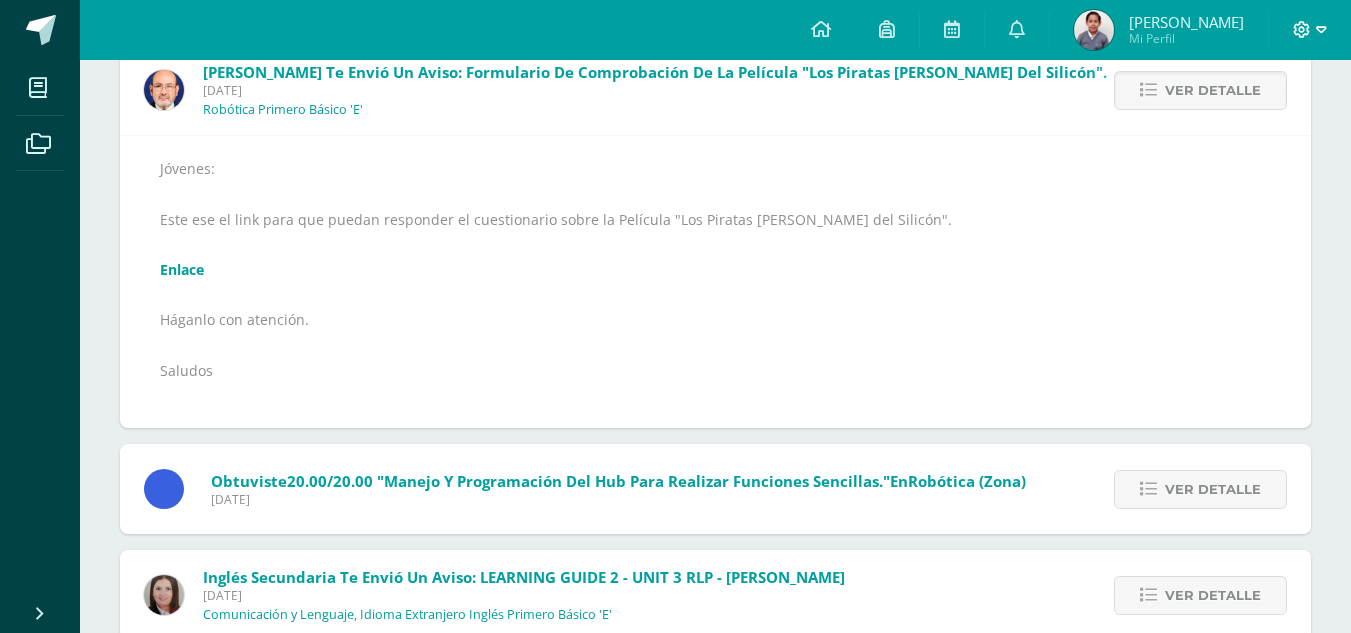 click 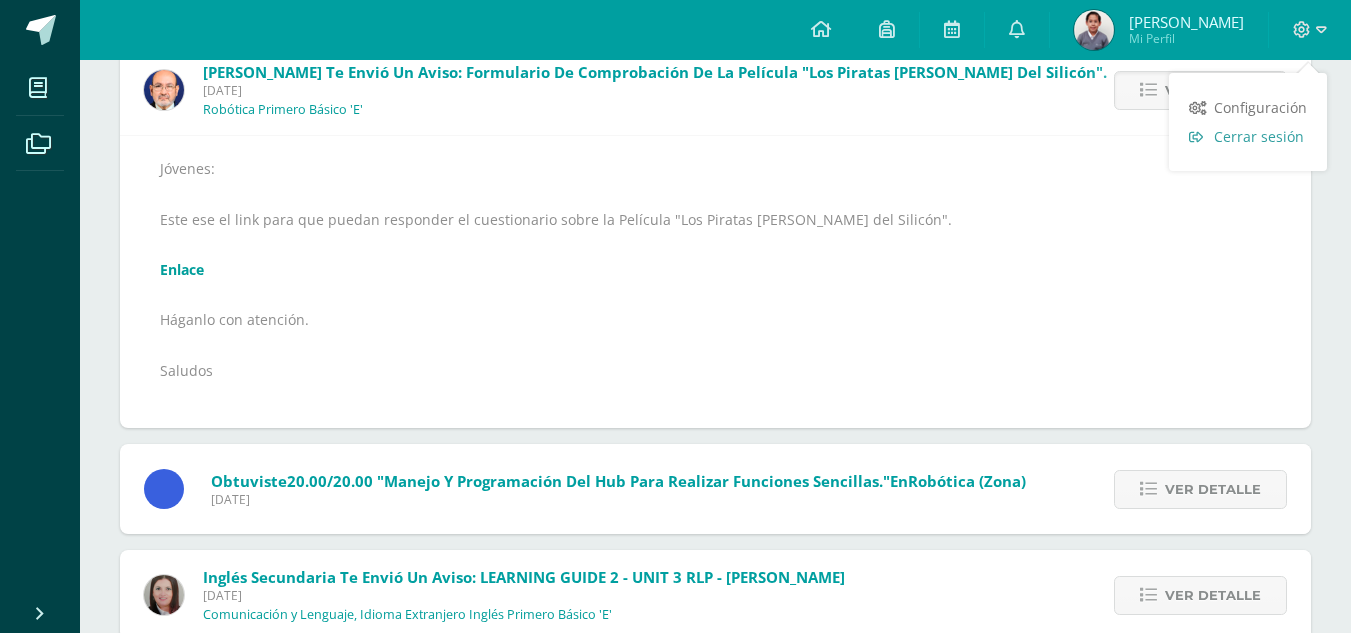 click on "Cerrar sesión" at bounding box center (1259, 136) 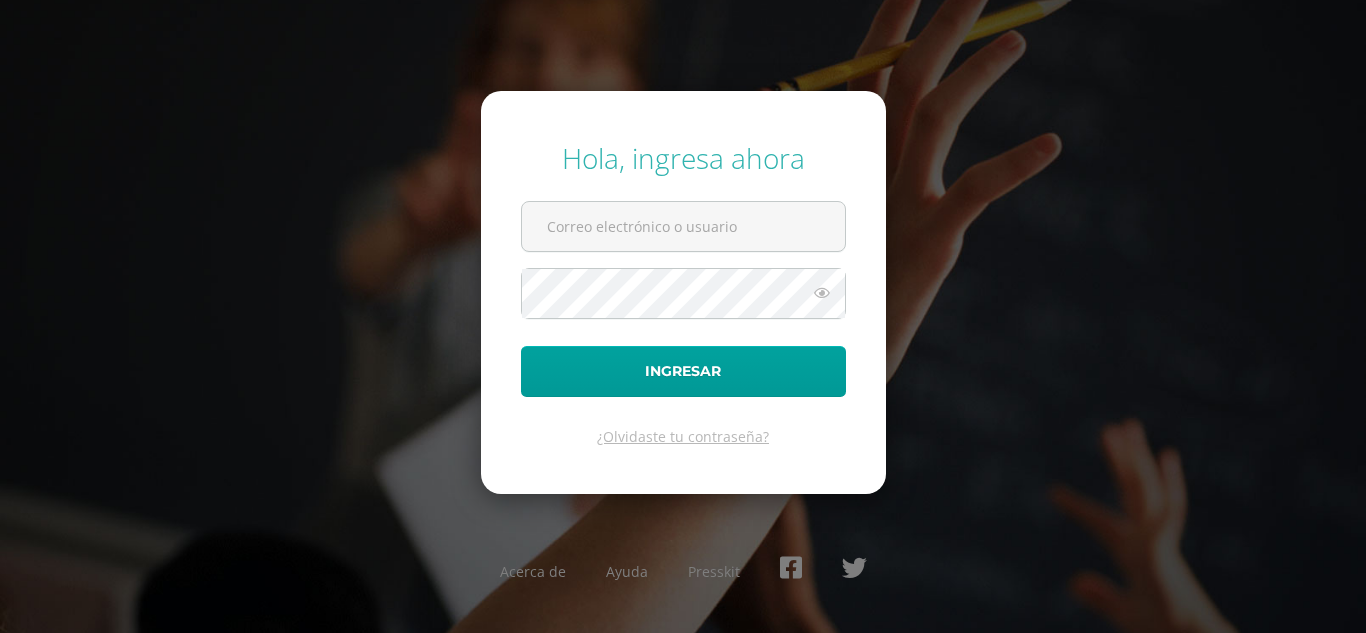 scroll, scrollTop: 0, scrollLeft: 0, axis: both 